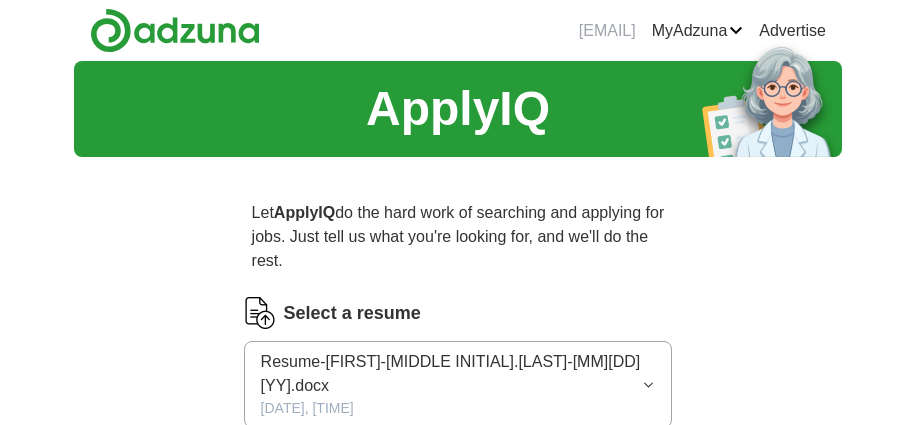 scroll, scrollTop: 0, scrollLeft: 0, axis: both 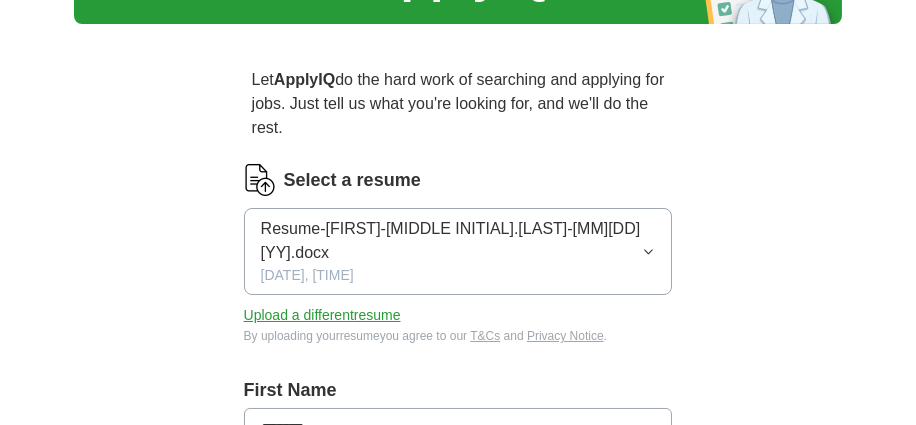 click on "Upload a different  resume" at bounding box center [322, 315] 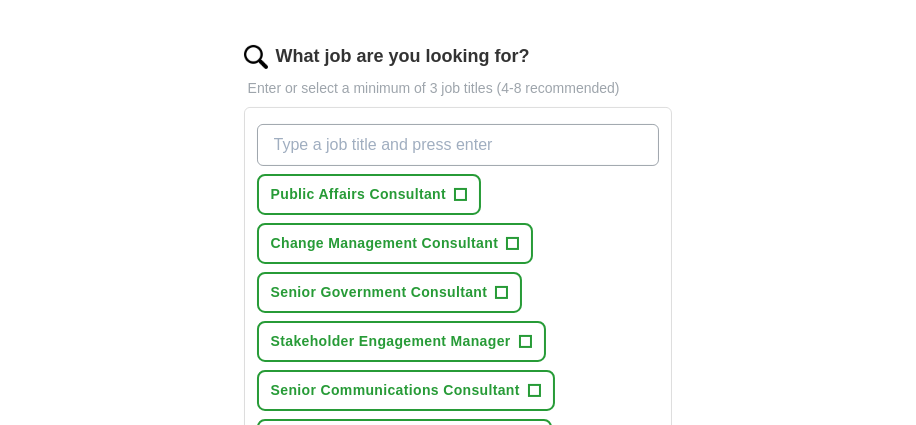 scroll, scrollTop: 666, scrollLeft: 0, axis: vertical 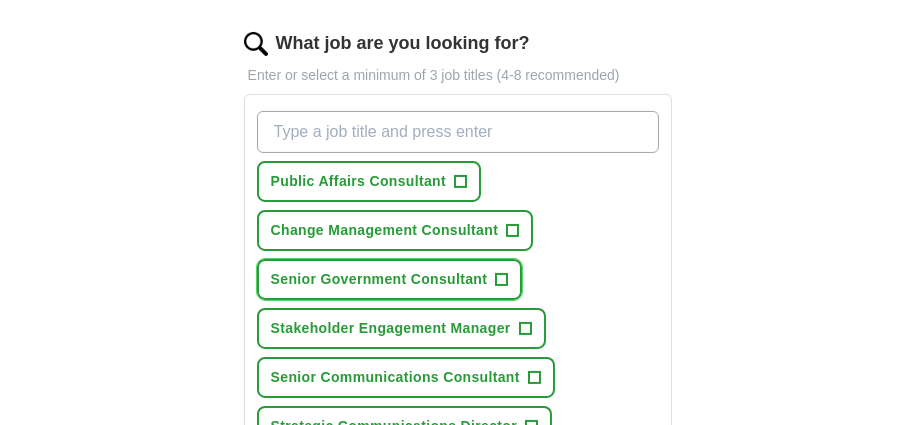 click on "+" at bounding box center (502, 280) 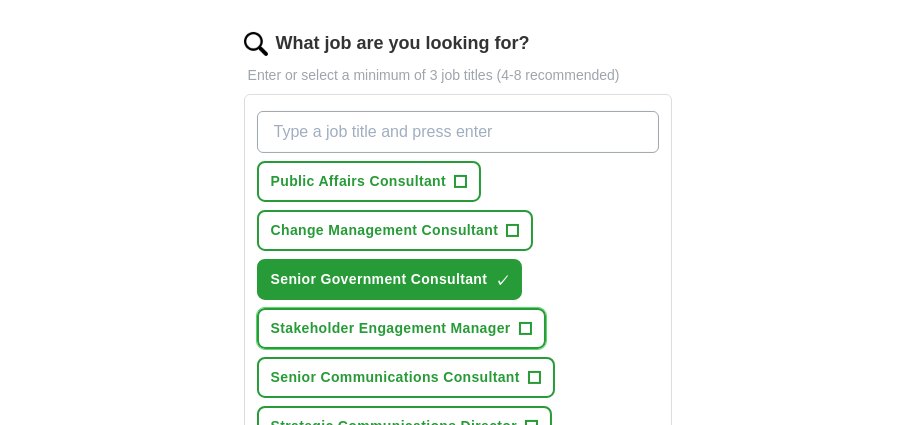 click on "+" at bounding box center [525, 329] 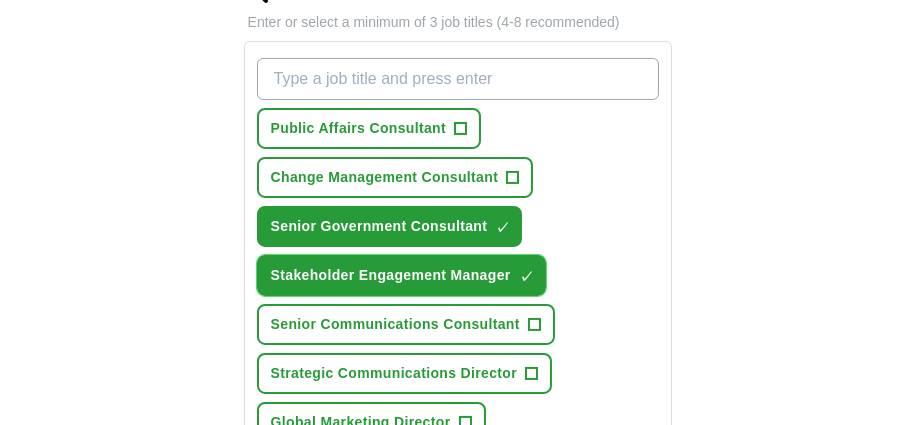 scroll, scrollTop: 733, scrollLeft: 0, axis: vertical 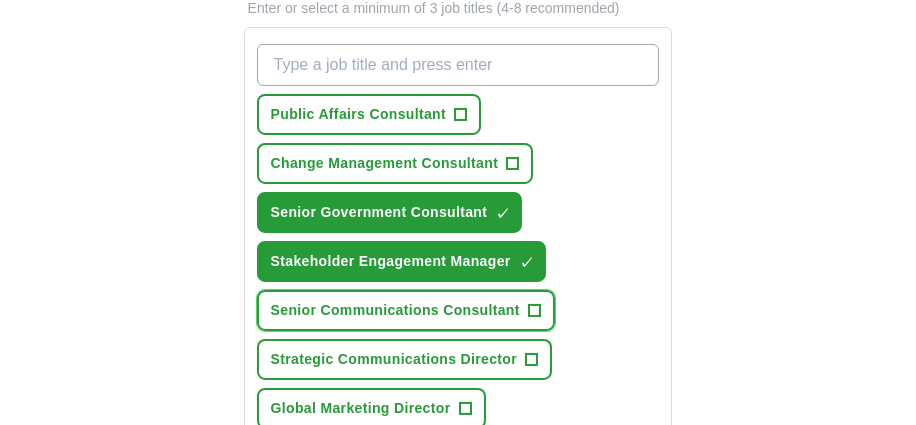 click on "+" at bounding box center [534, 311] 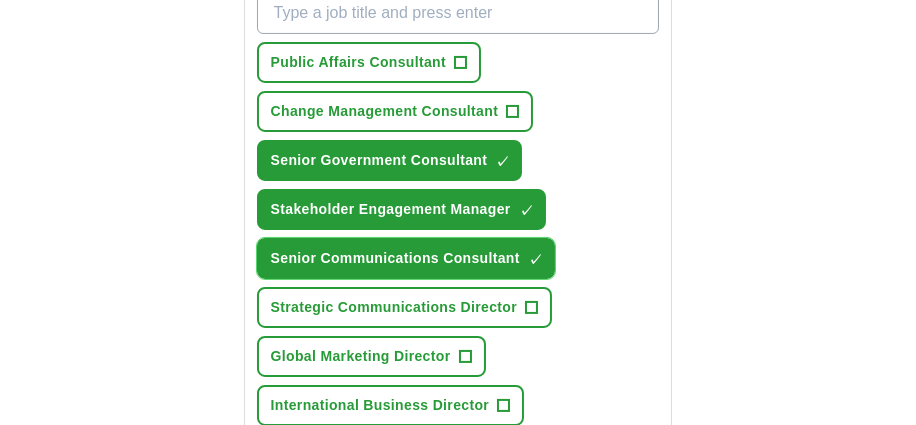 scroll, scrollTop: 799, scrollLeft: 0, axis: vertical 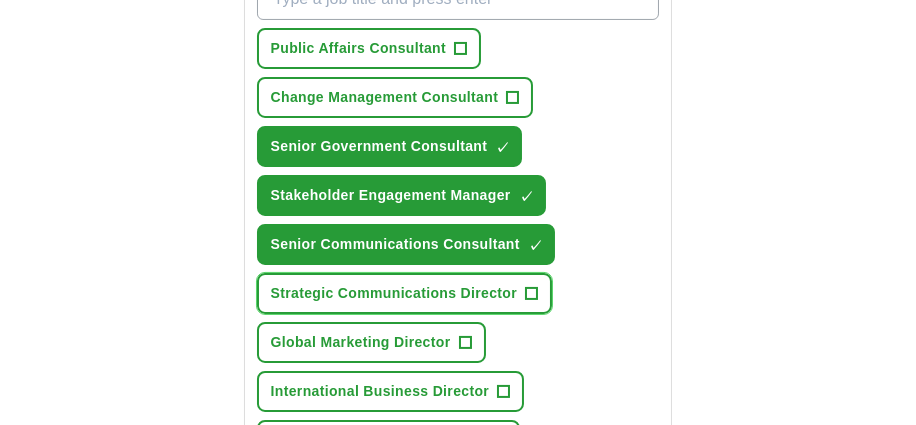 click on "+" at bounding box center [532, 294] 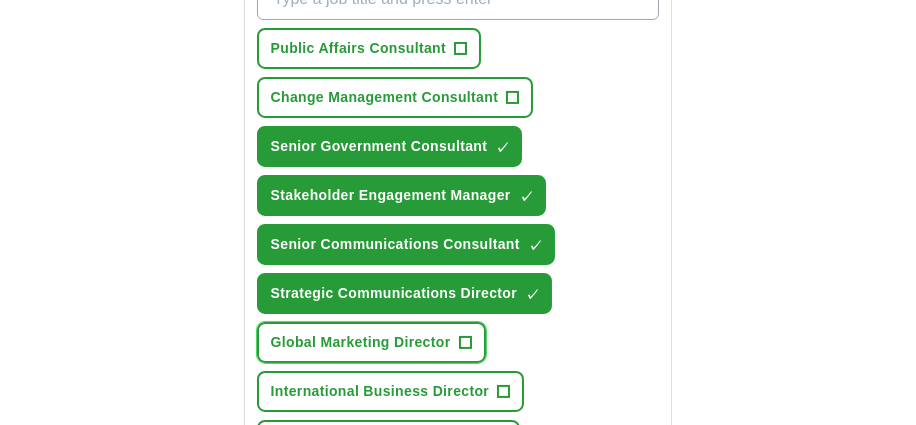 click on "+" at bounding box center [465, 343] 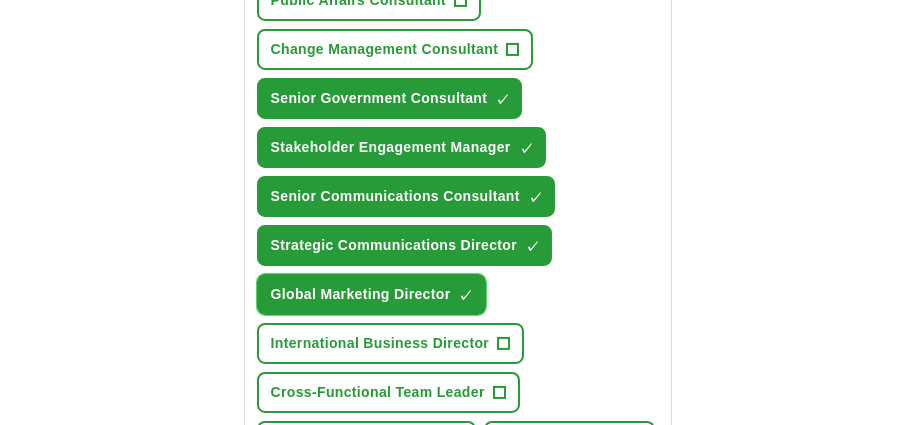 scroll, scrollTop: 866, scrollLeft: 0, axis: vertical 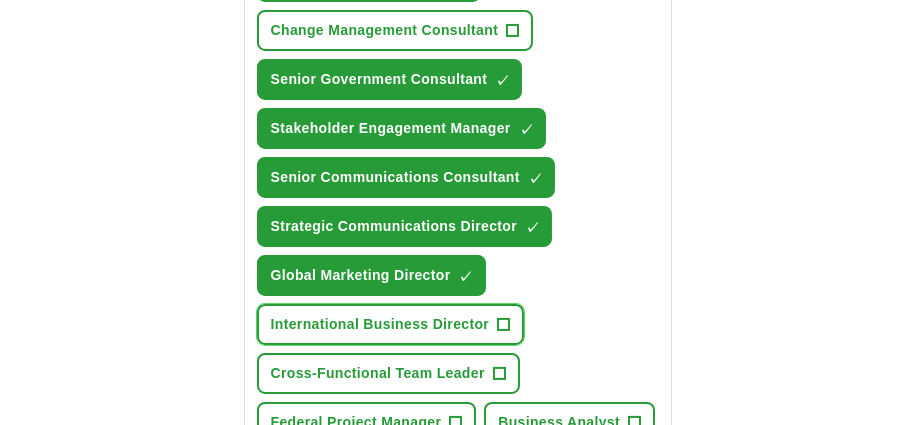 click on "+" at bounding box center [504, 325] 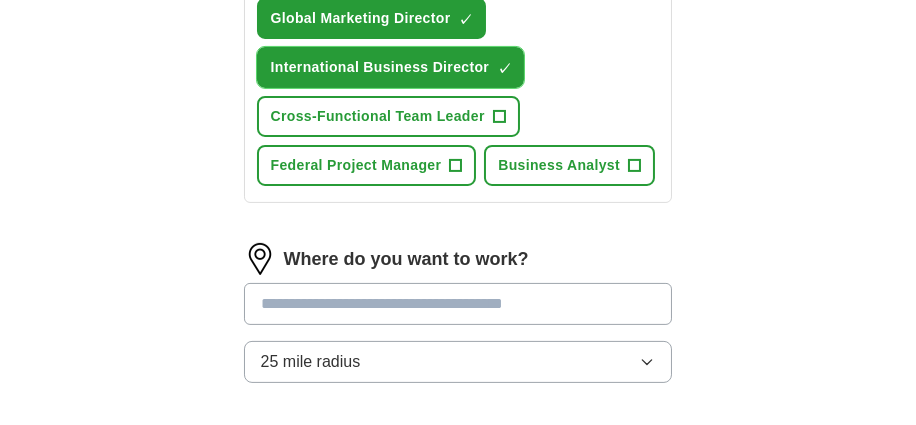 scroll, scrollTop: 1199, scrollLeft: 0, axis: vertical 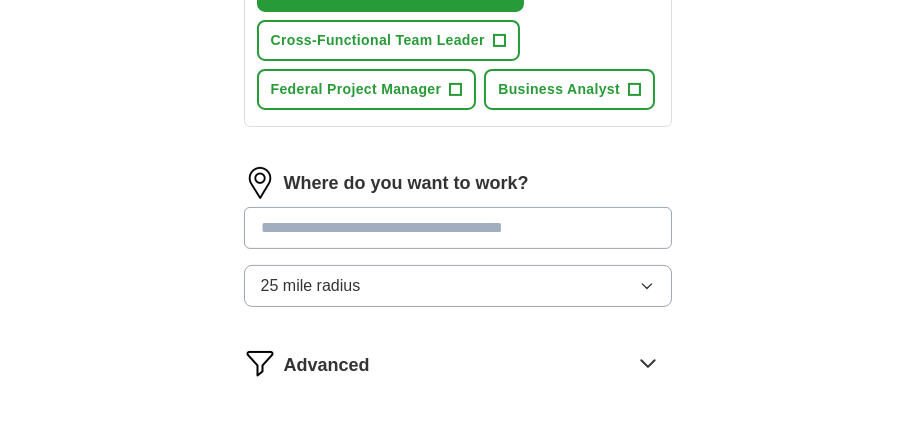 click at bounding box center [458, 228] 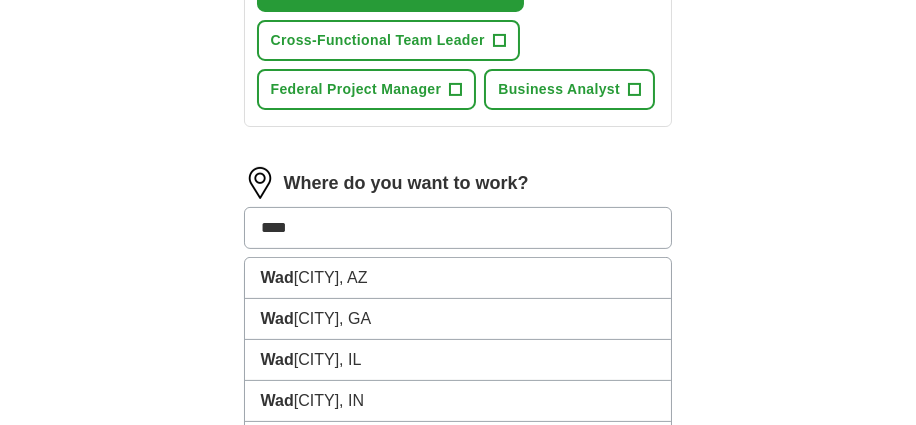 type on "*****" 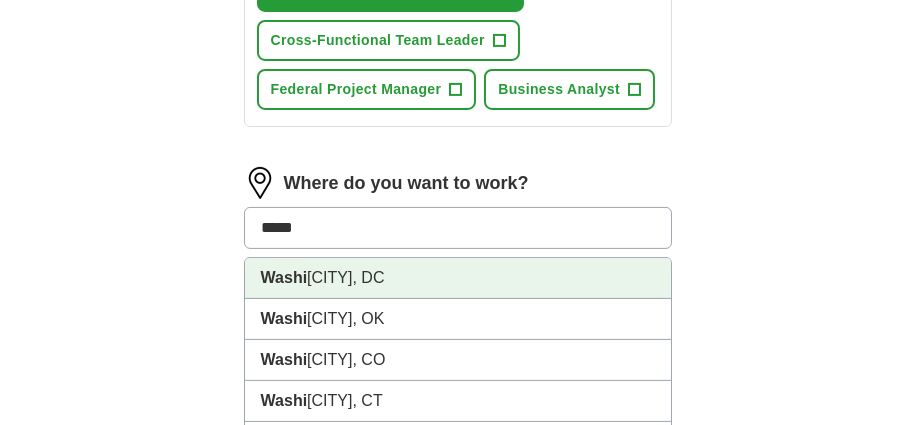 click on "[CITY] [CITY], DC" at bounding box center (458, 278) 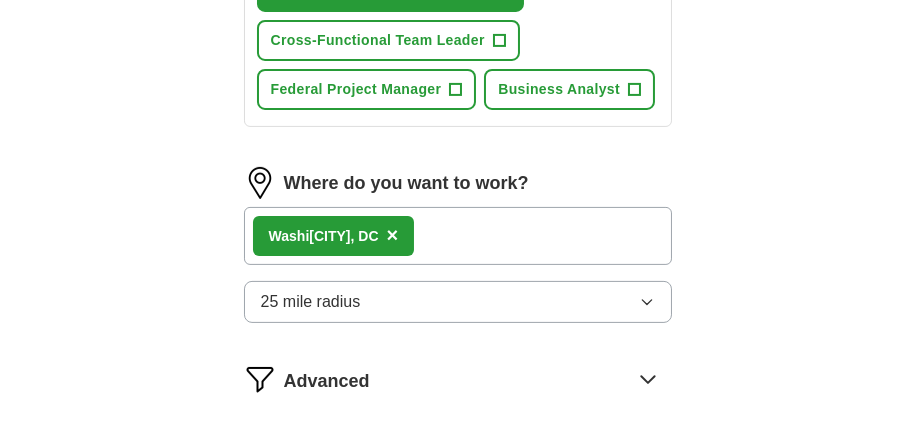 click on "25 mile radius" at bounding box center (458, 302) 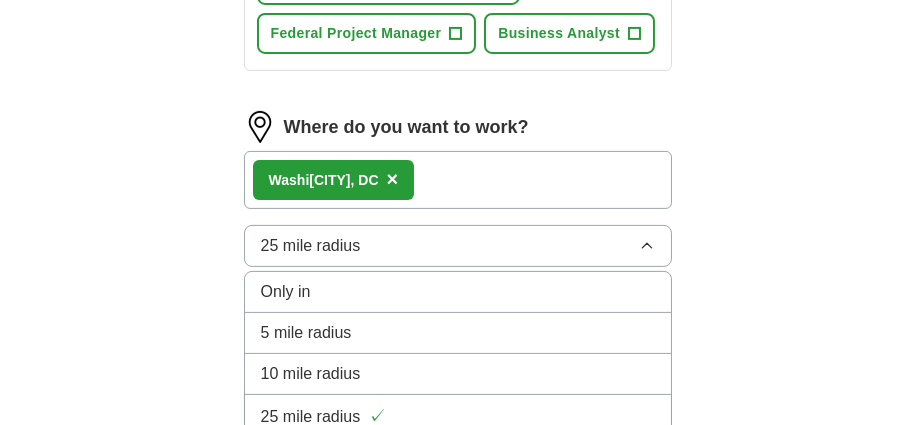 scroll, scrollTop: 1266, scrollLeft: 0, axis: vertical 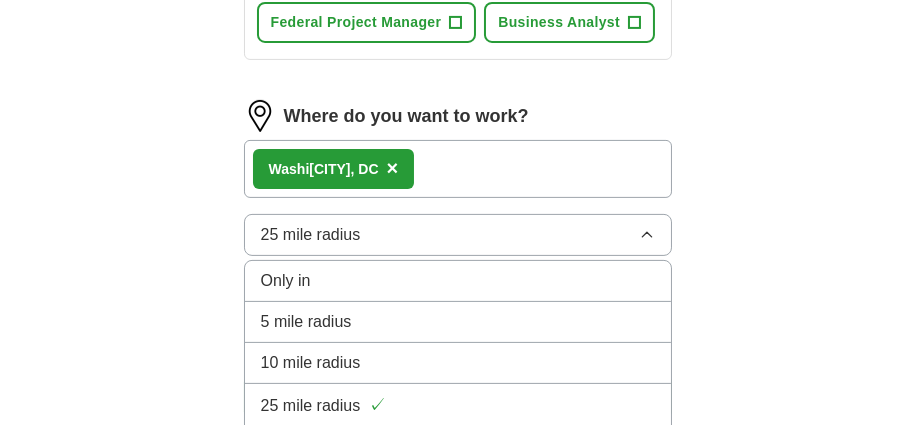 click on "25 mile radius" at bounding box center [311, 406] 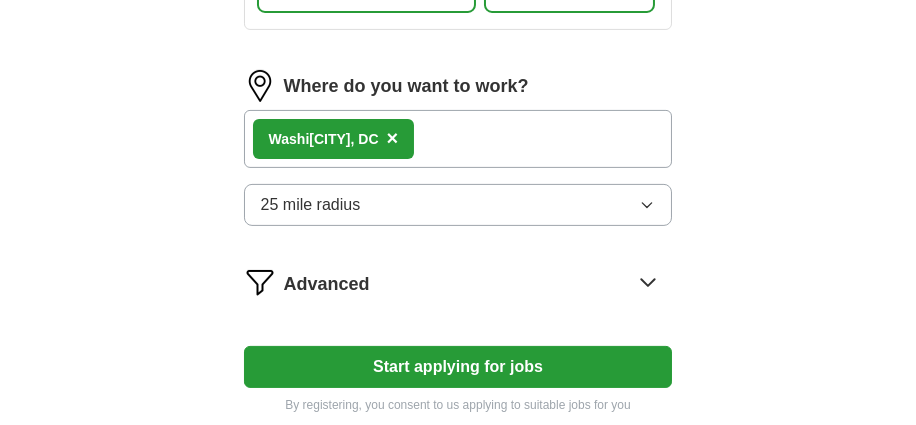 scroll, scrollTop: 1399, scrollLeft: 0, axis: vertical 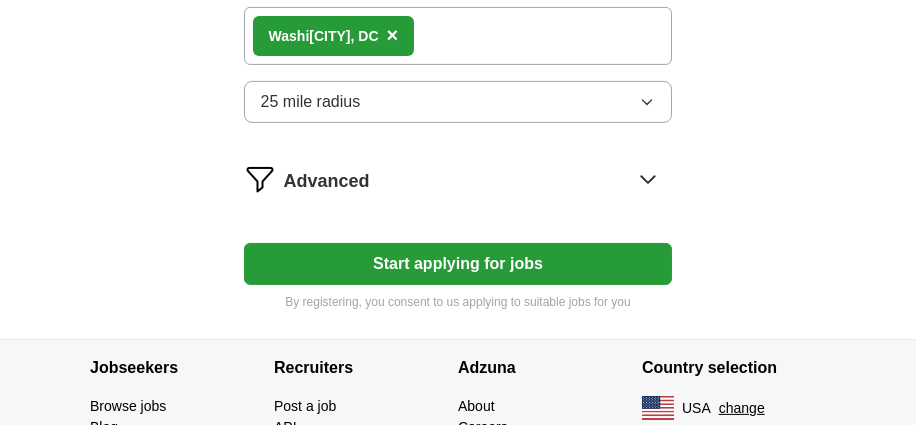 click on "Start applying for jobs" at bounding box center (458, 264) 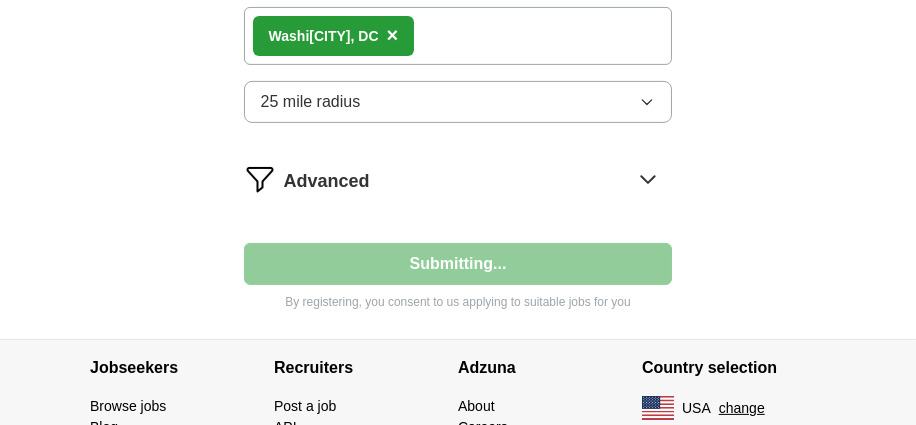 select on "**" 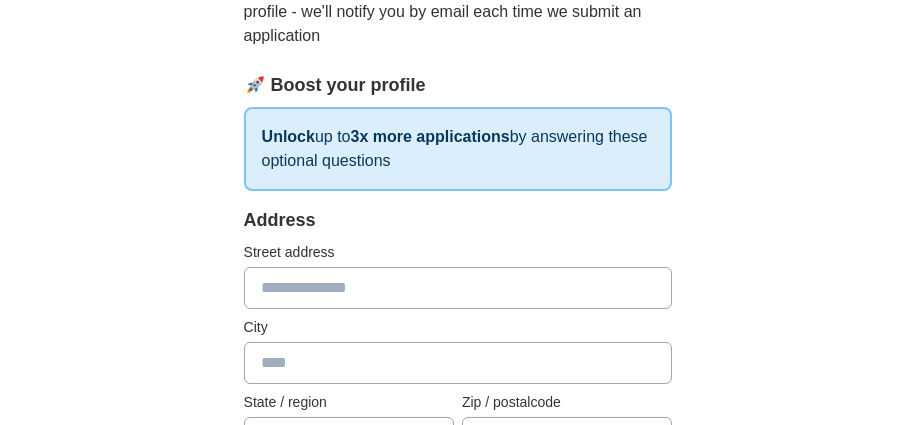 scroll, scrollTop: 266, scrollLeft: 0, axis: vertical 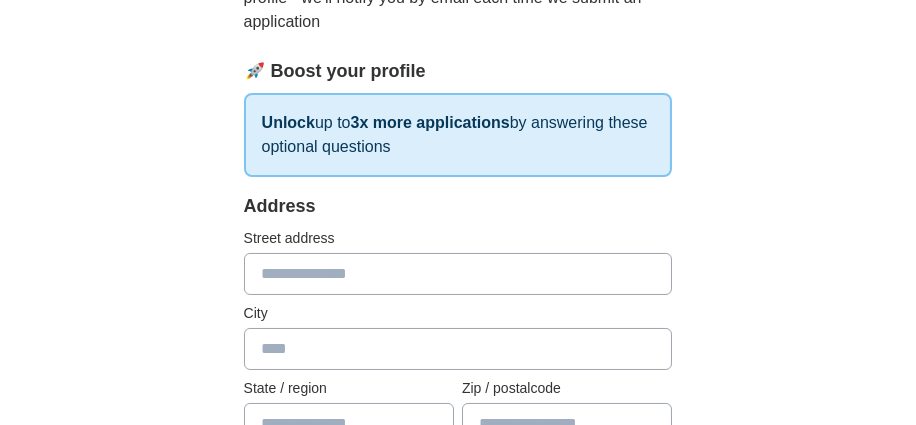 click at bounding box center (458, 274) 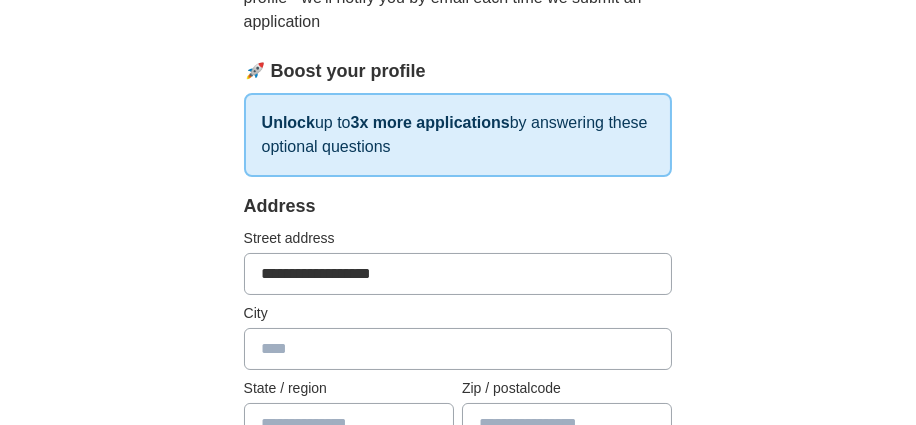 type on "**********" 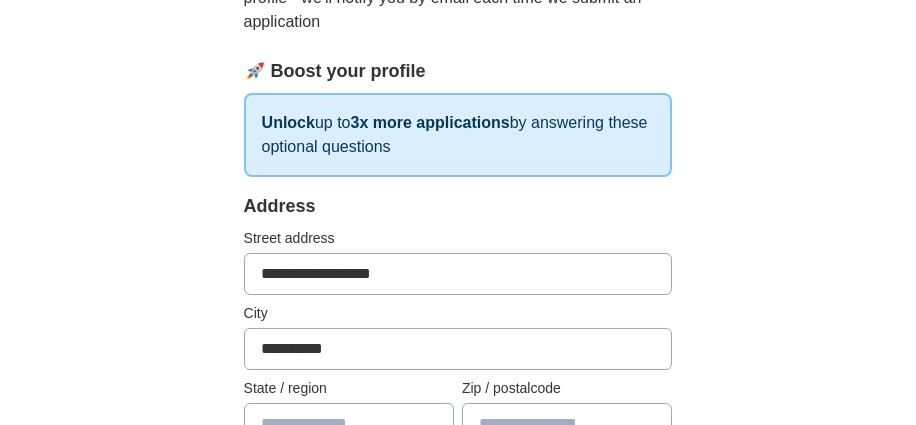 type on "*********" 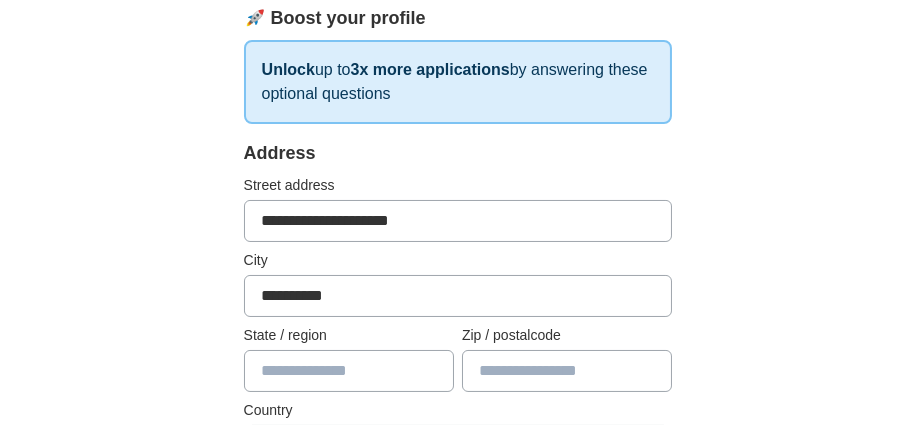 scroll, scrollTop: 333, scrollLeft: 0, axis: vertical 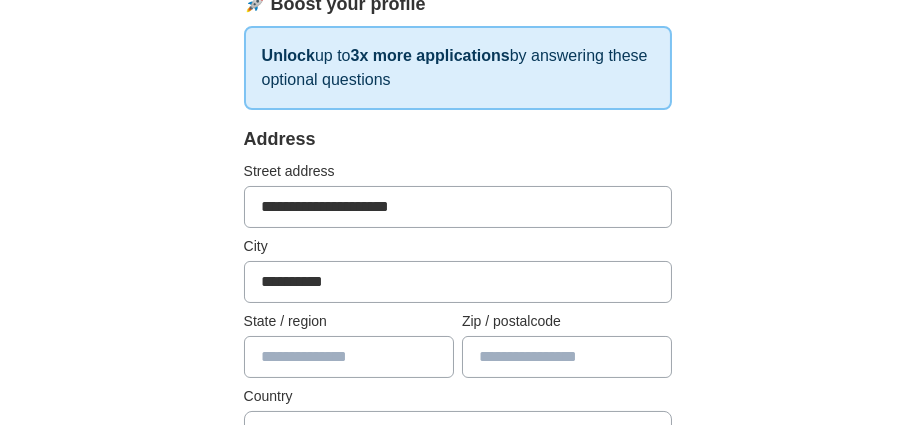 type on "**********" 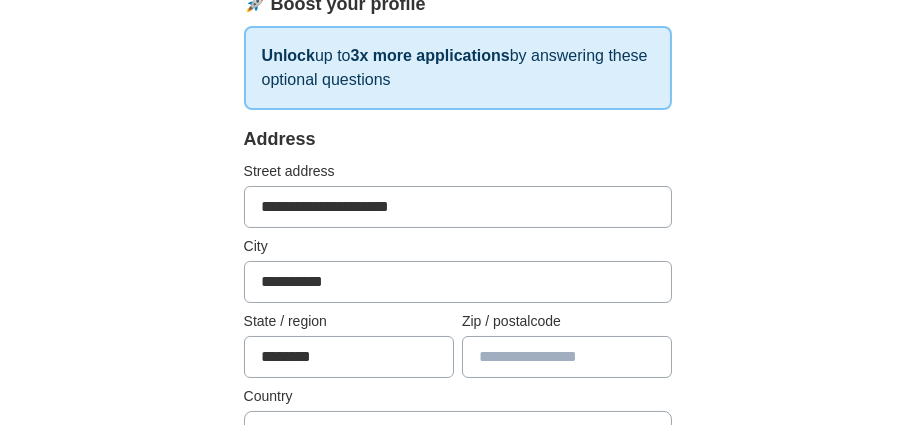 click at bounding box center [567, 357] 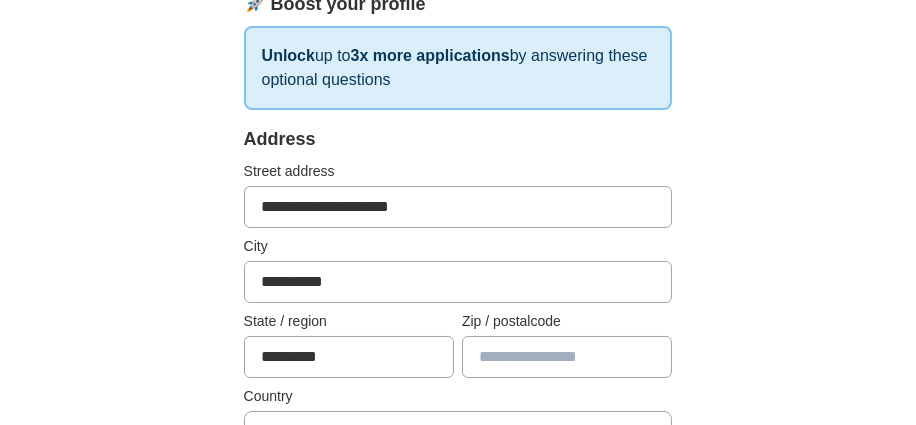type on "********" 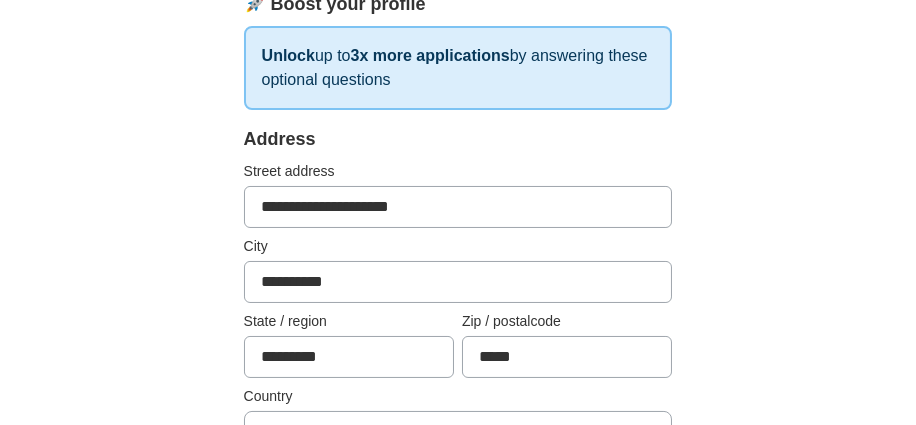 scroll, scrollTop: 399, scrollLeft: 0, axis: vertical 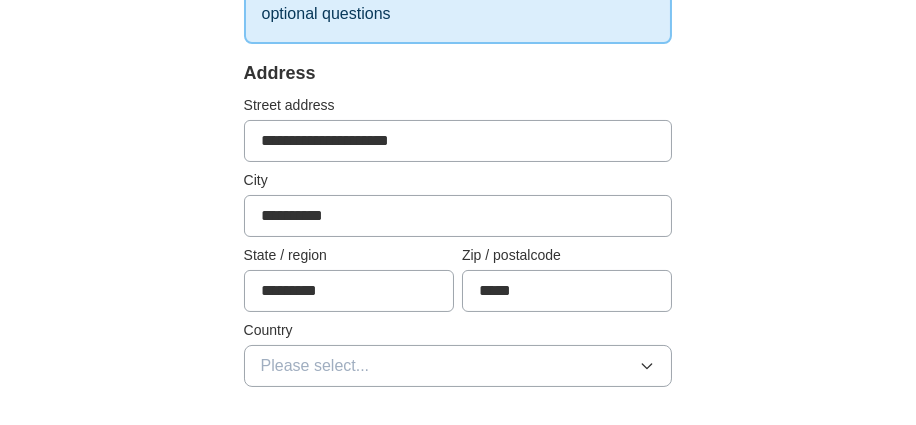 type on "*****" 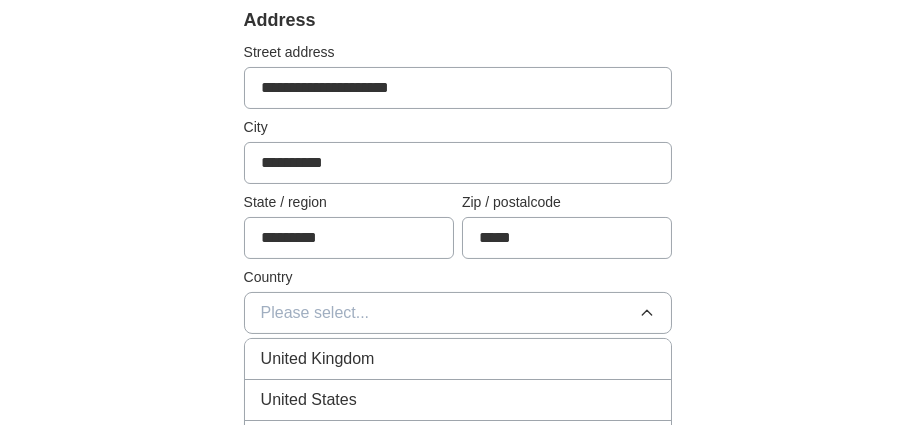 scroll, scrollTop: 466, scrollLeft: 0, axis: vertical 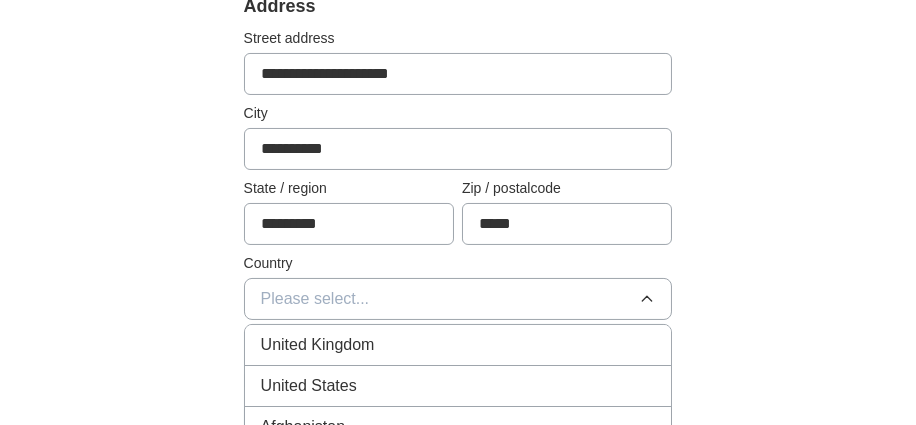 click on "United States" at bounding box center [458, 386] 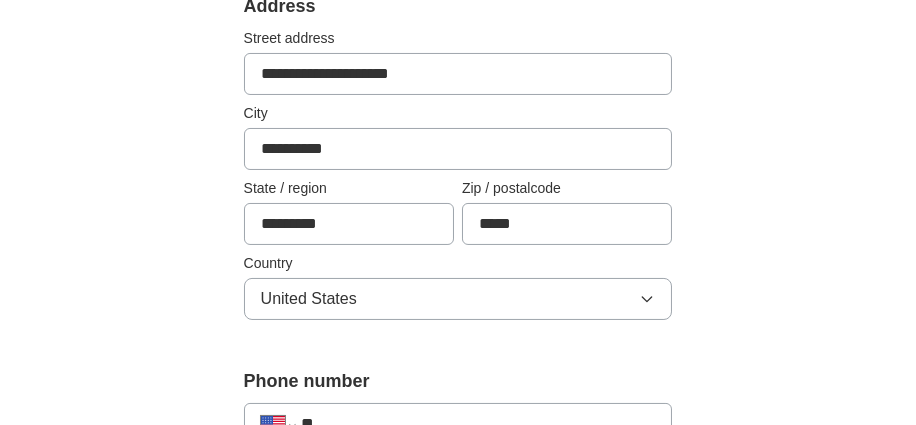 click on "**********" at bounding box center [458, 560] 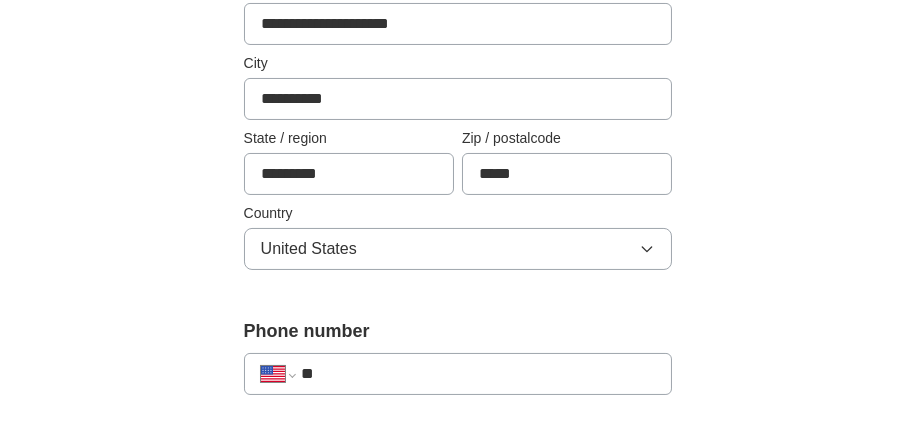 scroll, scrollTop: 599, scrollLeft: 0, axis: vertical 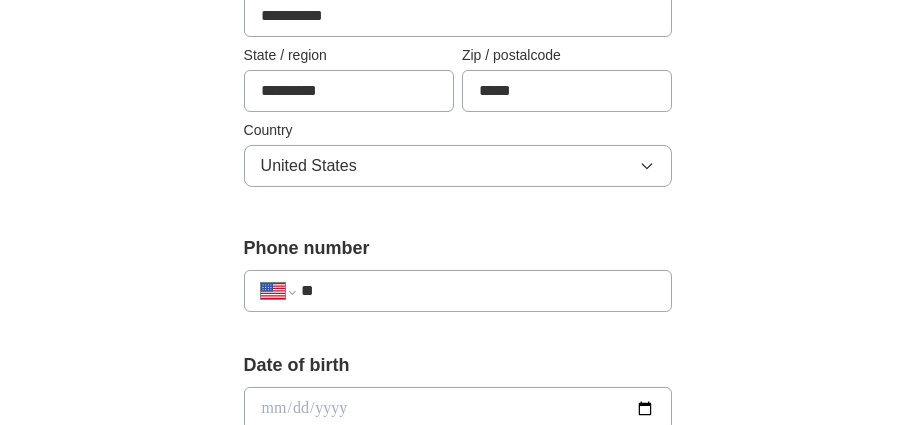 click on "**" at bounding box center [478, 291] 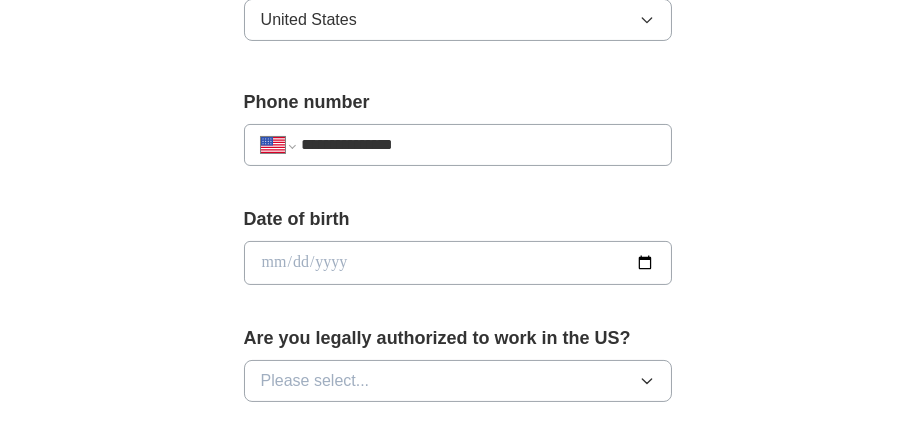 scroll, scrollTop: 799, scrollLeft: 0, axis: vertical 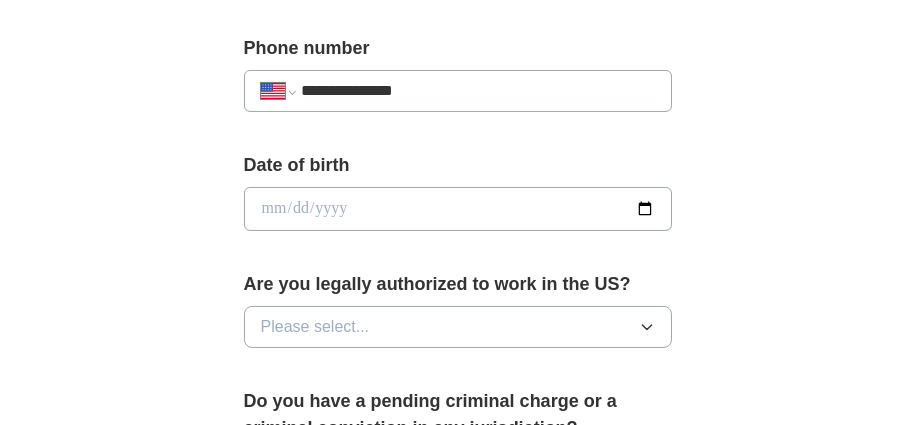 type on "**********" 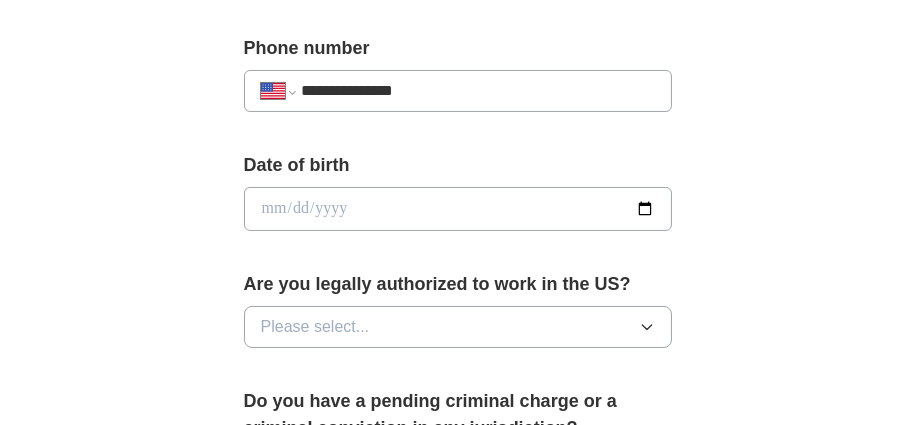 click on "Please select..." at bounding box center (315, 327) 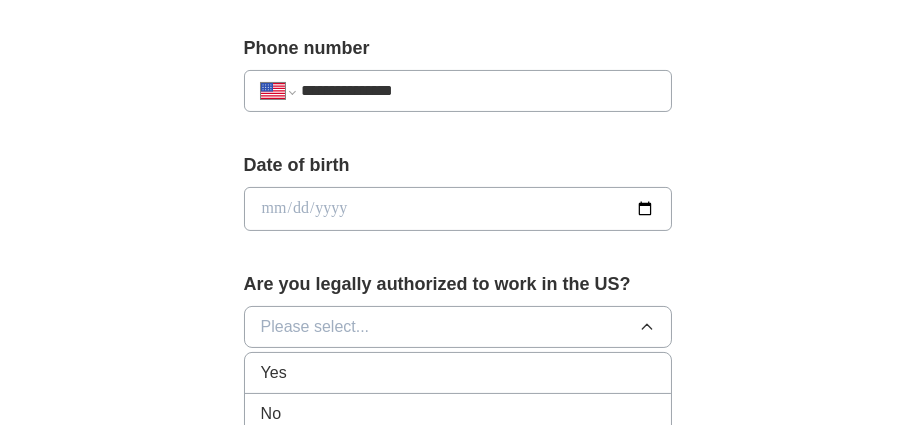 click on "Yes" at bounding box center (458, 373) 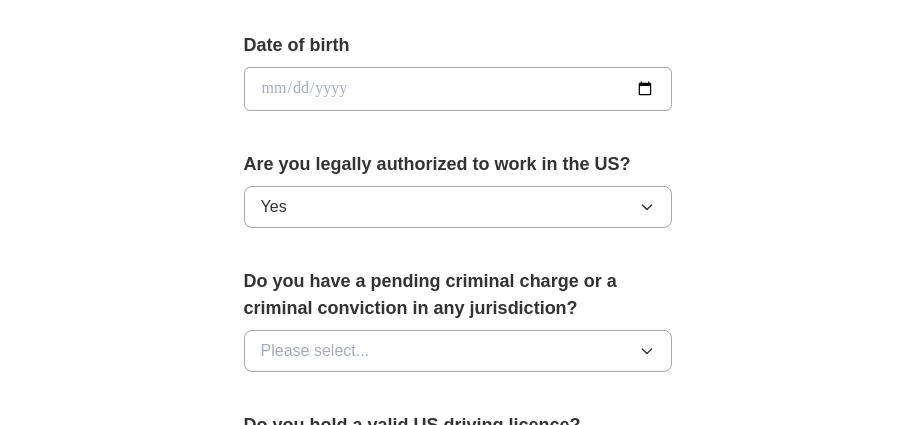 scroll, scrollTop: 933, scrollLeft: 0, axis: vertical 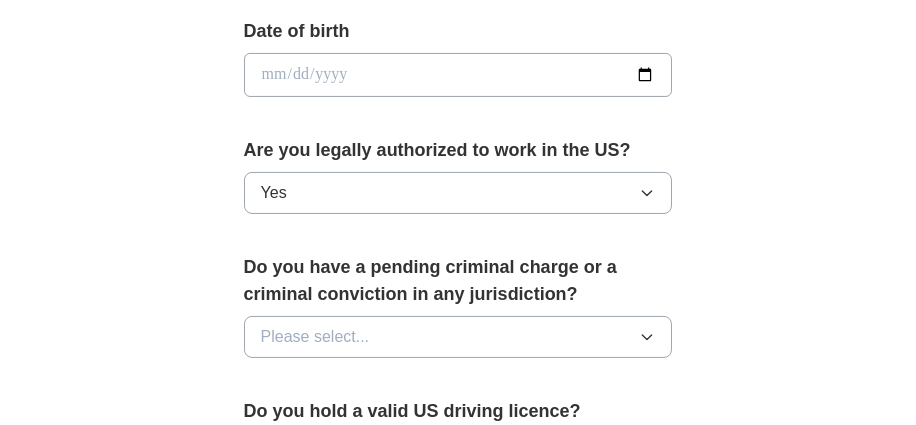 click on "Please select..." at bounding box center (315, 337) 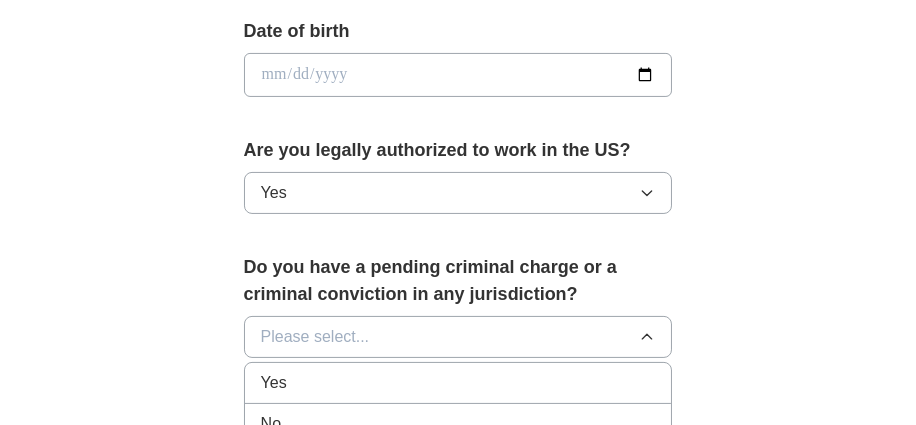 click on "No" at bounding box center [458, 424] 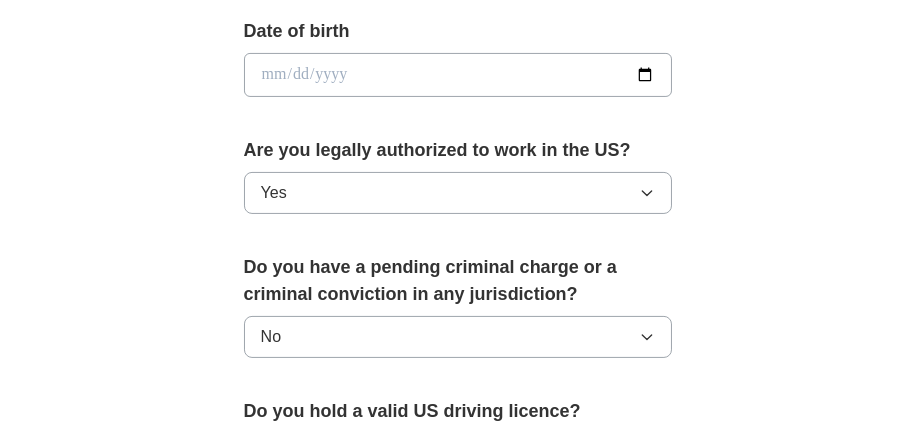 scroll, scrollTop: 1066, scrollLeft: 0, axis: vertical 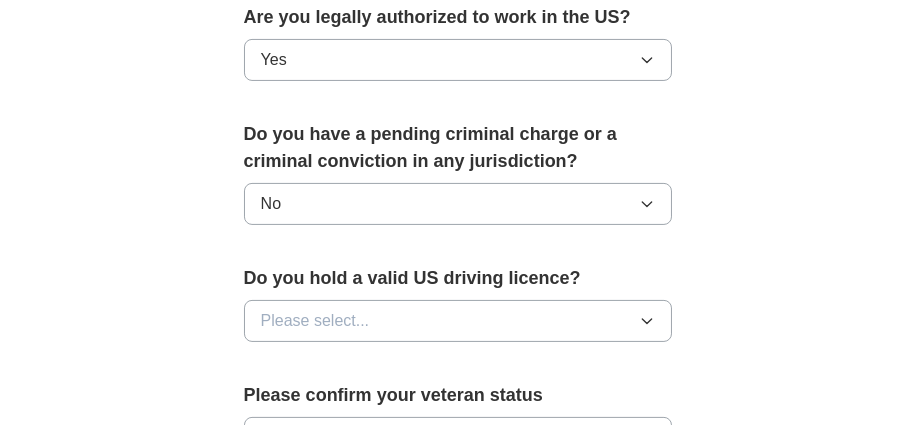 click on "Please select..." at bounding box center (315, 321) 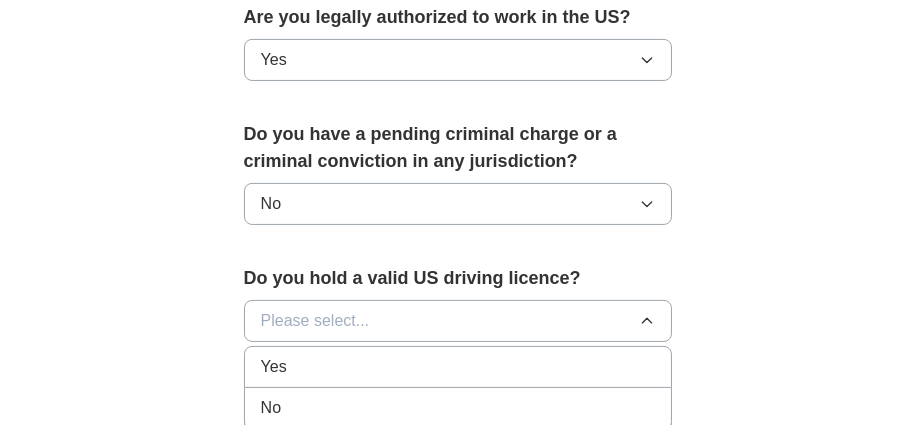 click on "Yes" at bounding box center (458, 367) 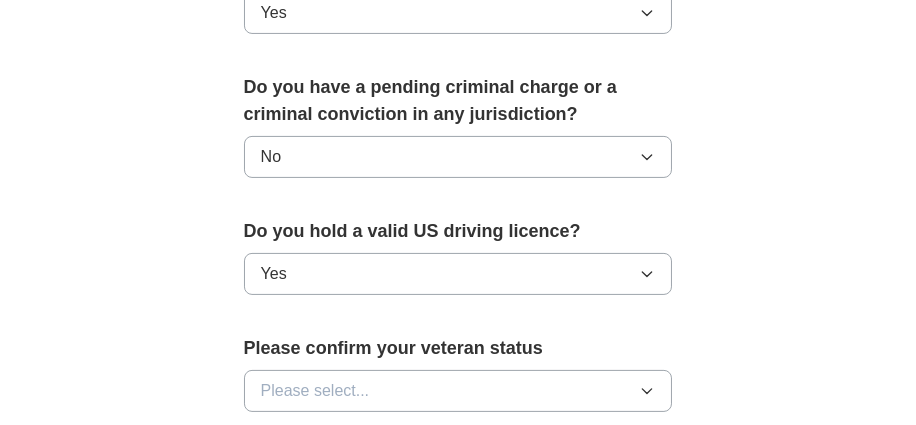 scroll, scrollTop: 1199, scrollLeft: 0, axis: vertical 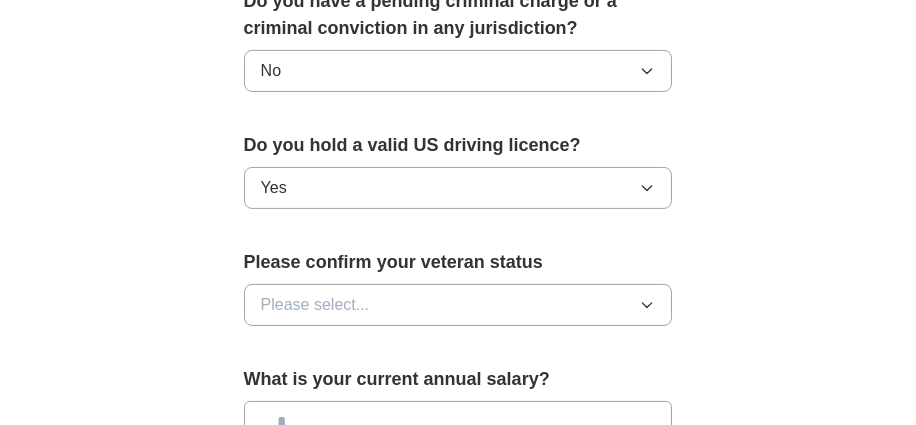 click on "Please select..." at bounding box center [315, 305] 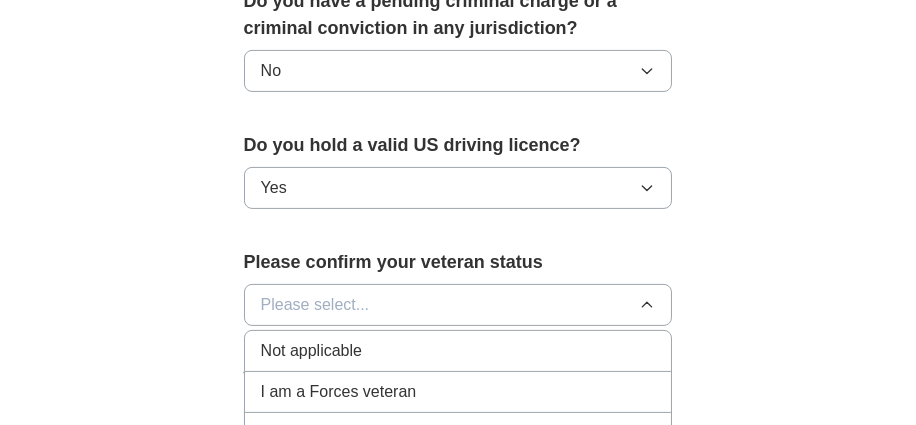 click on "Not applicable" at bounding box center [311, 351] 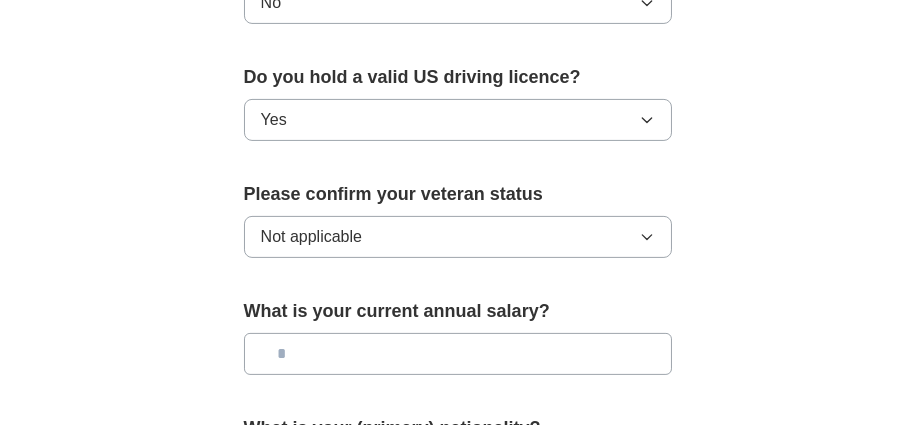 scroll, scrollTop: 1333, scrollLeft: 0, axis: vertical 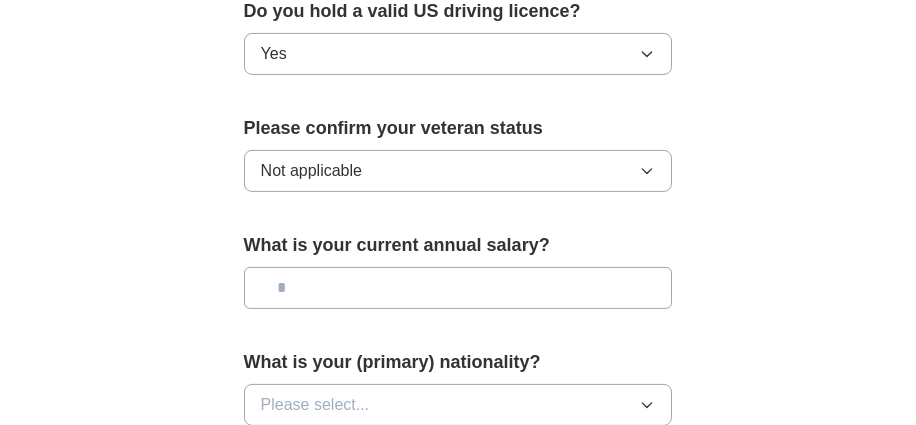 click at bounding box center [458, 288] 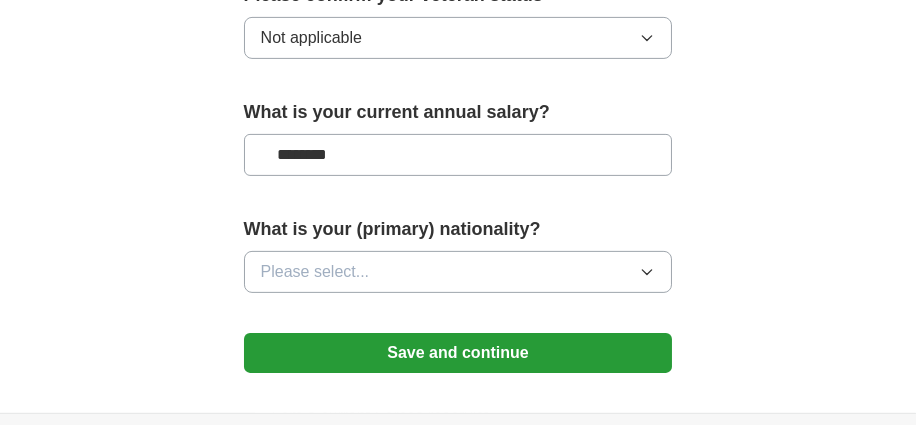 scroll, scrollTop: 1466, scrollLeft: 0, axis: vertical 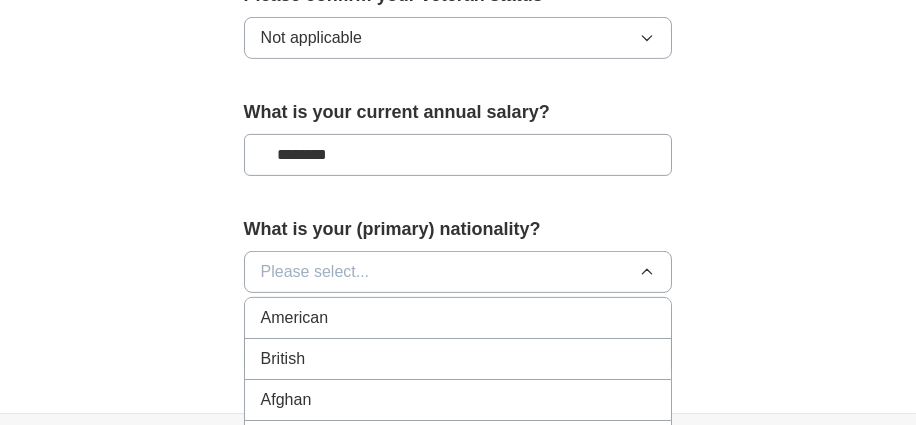 click on "American" at bounding box center (295, 318) 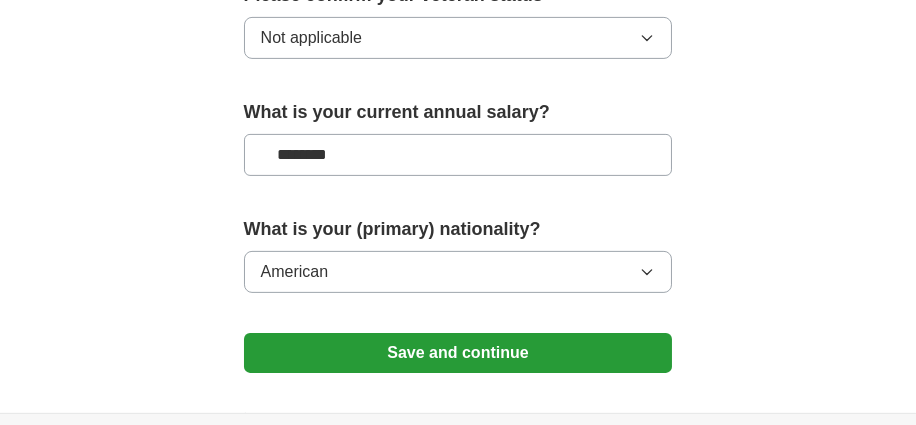 click on "Save and continue" at bounding box center [458, 353] 